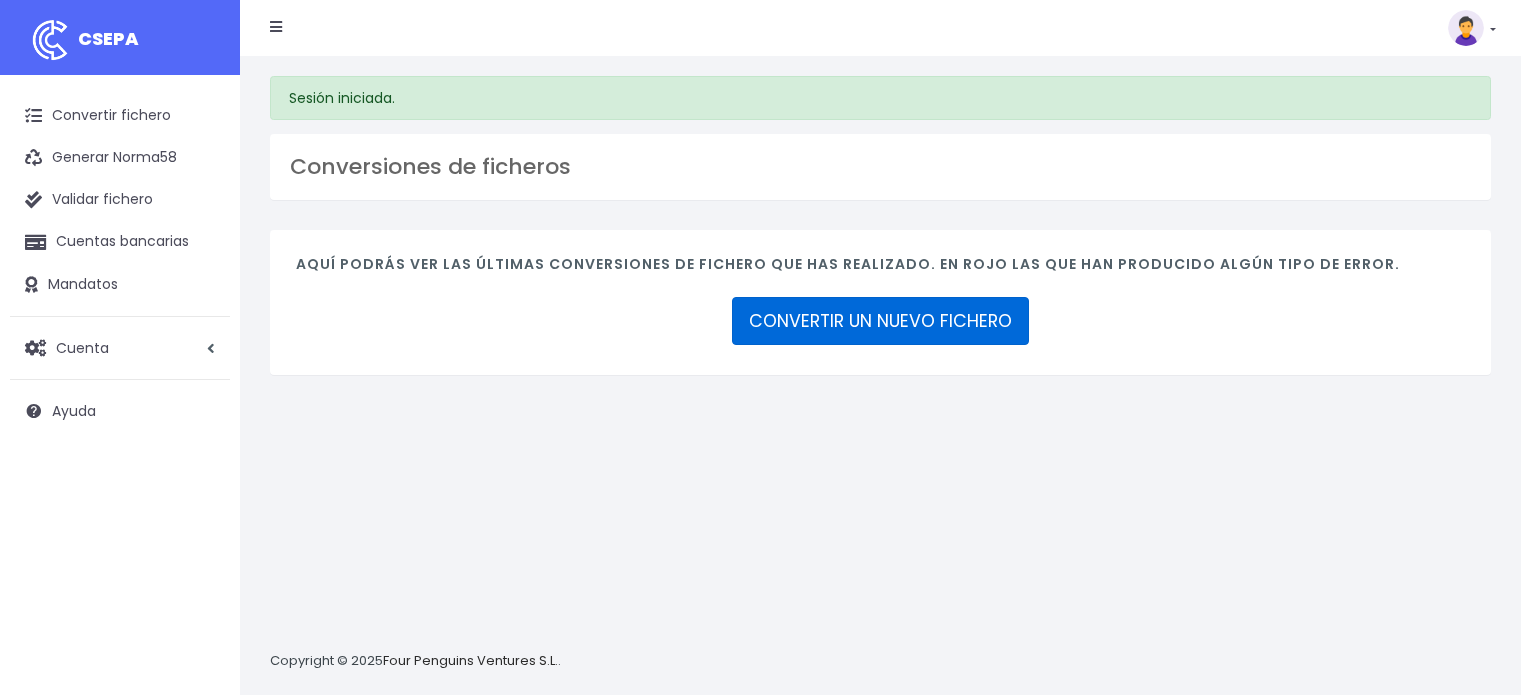 scroll, scrollTop: 0, scrollLeft: 0, axis: both 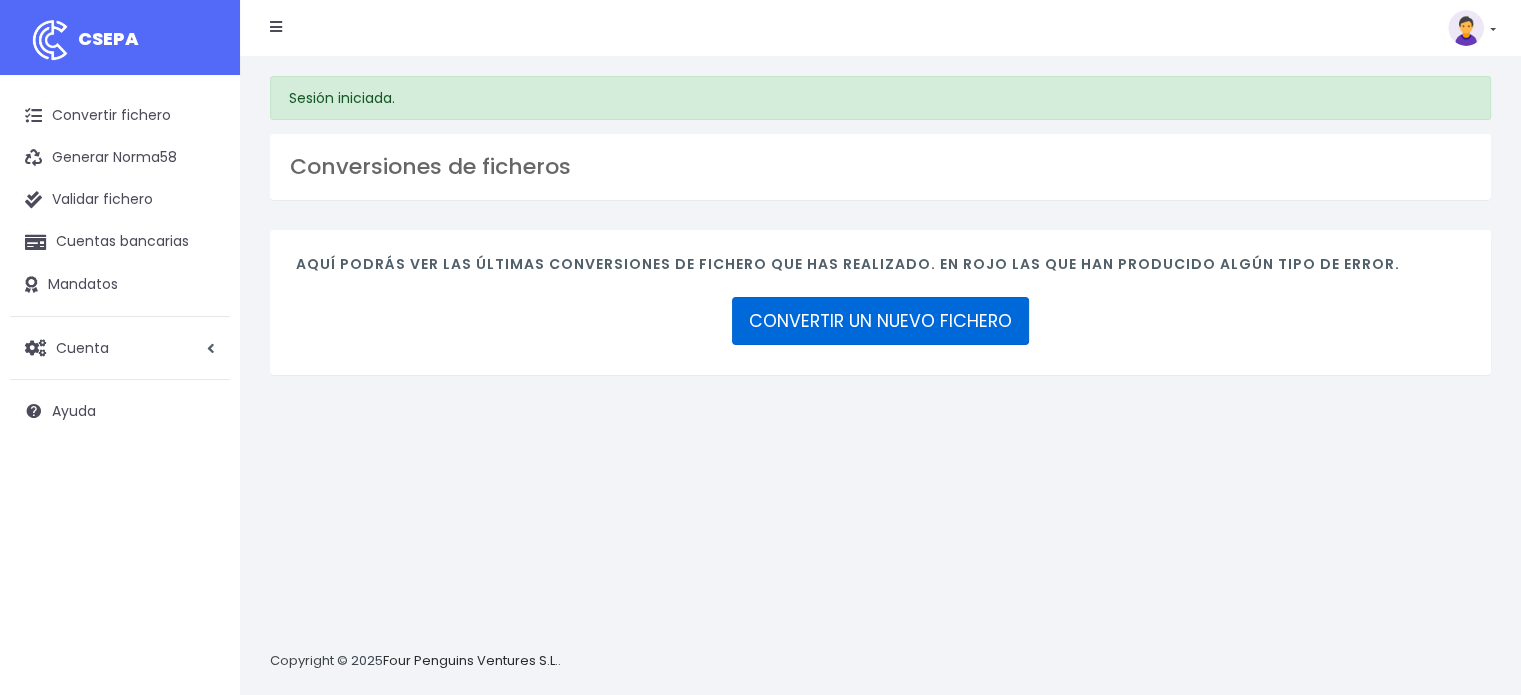 click on "CONVERTIR UN NUEVO FICHERO" at bounding box center [880, 321] 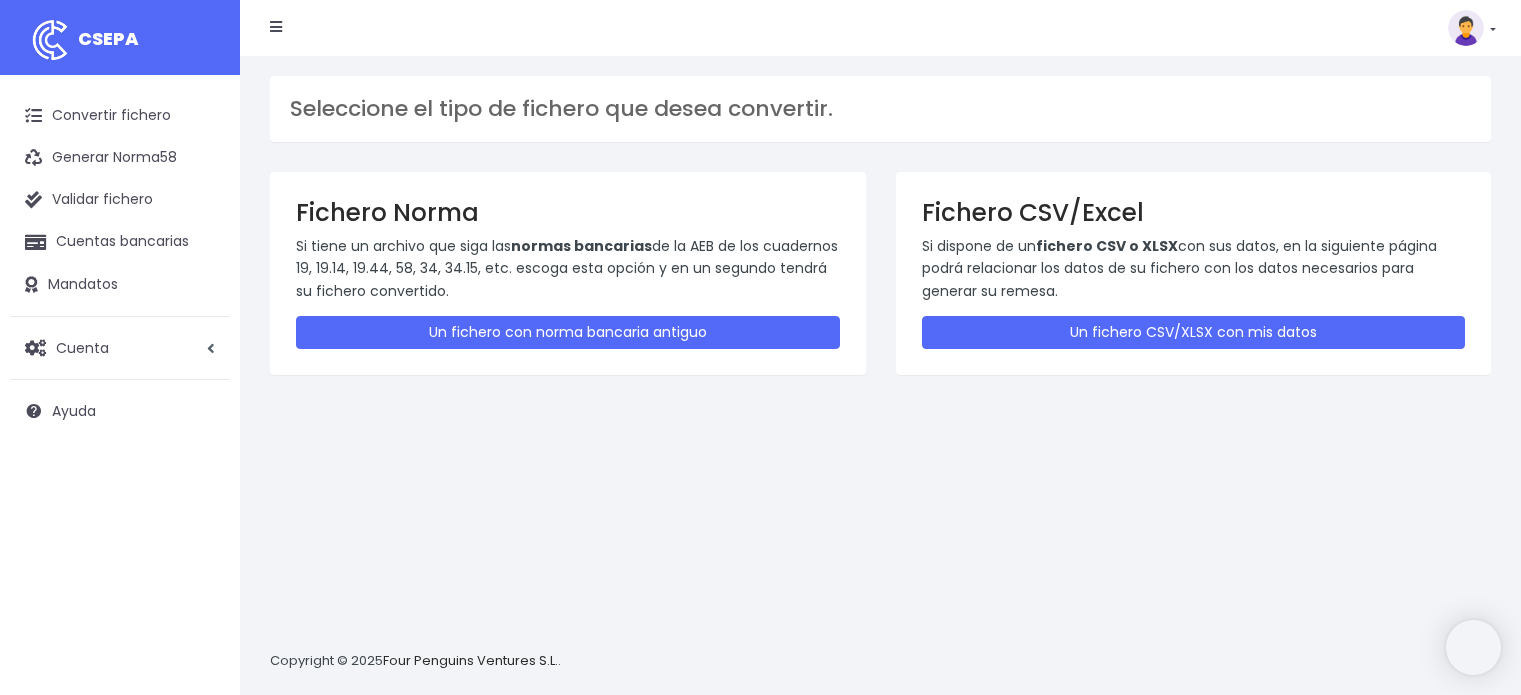 scroll, scrollTop: 0, scrollLeft: 0, axis: both 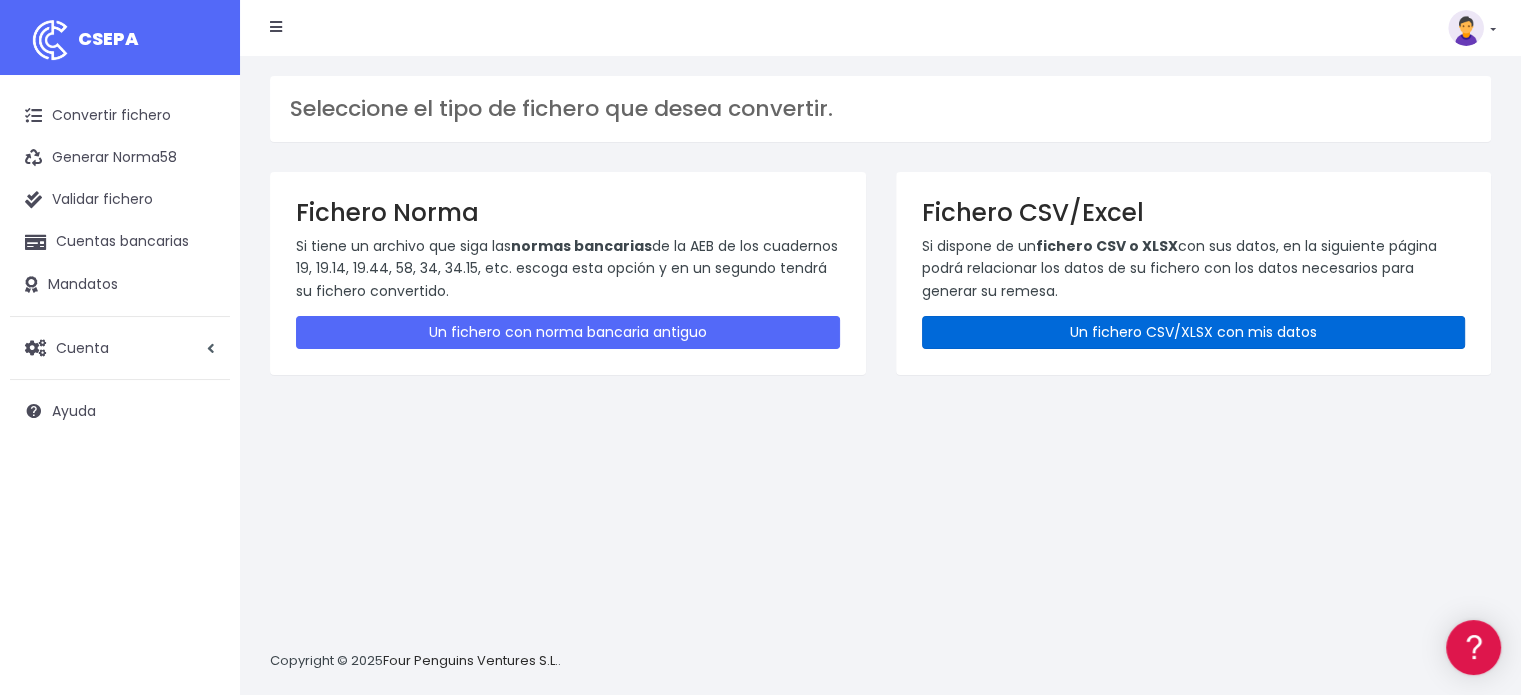 click on "Un fichero CSV/XLSX con mis datos" at bounding box center [1194, 332] 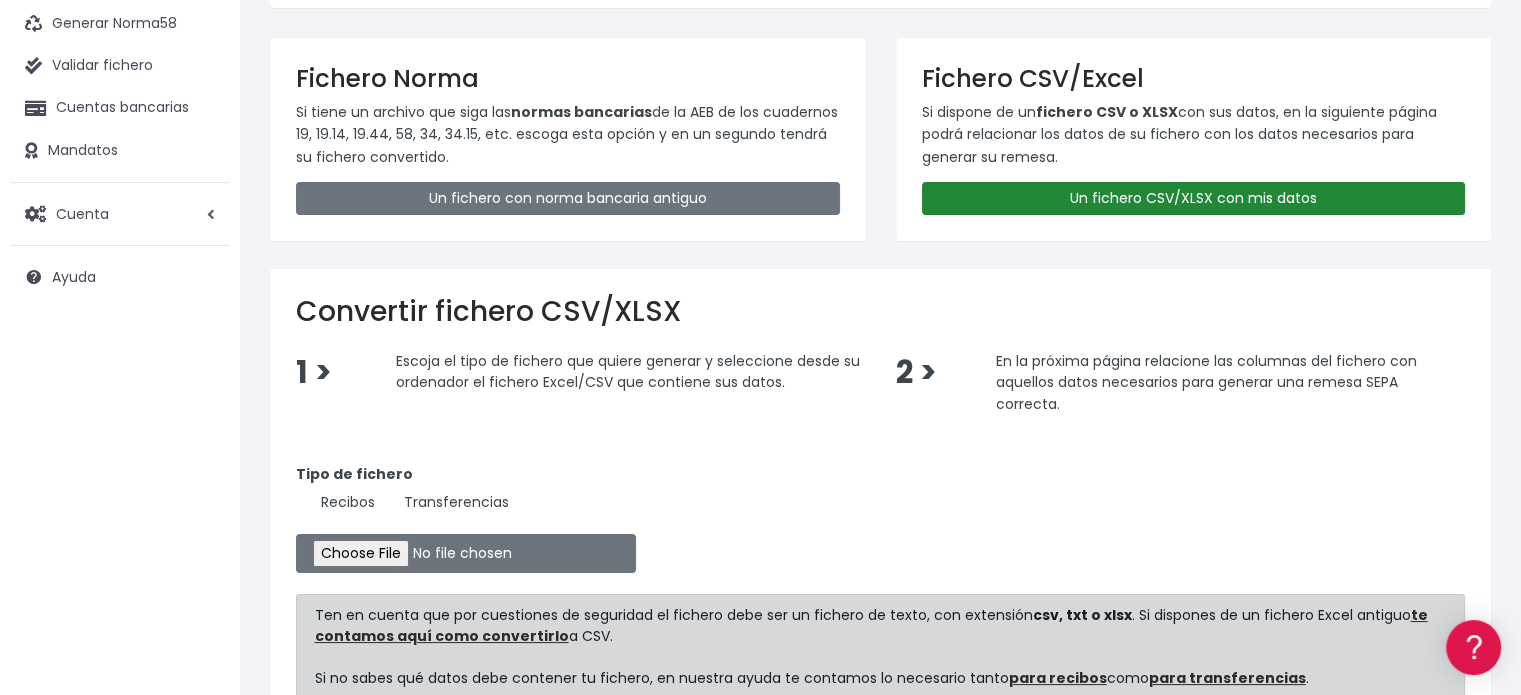 scroll, scrollTop: 332, scrollLeft: 0, axis: vertical 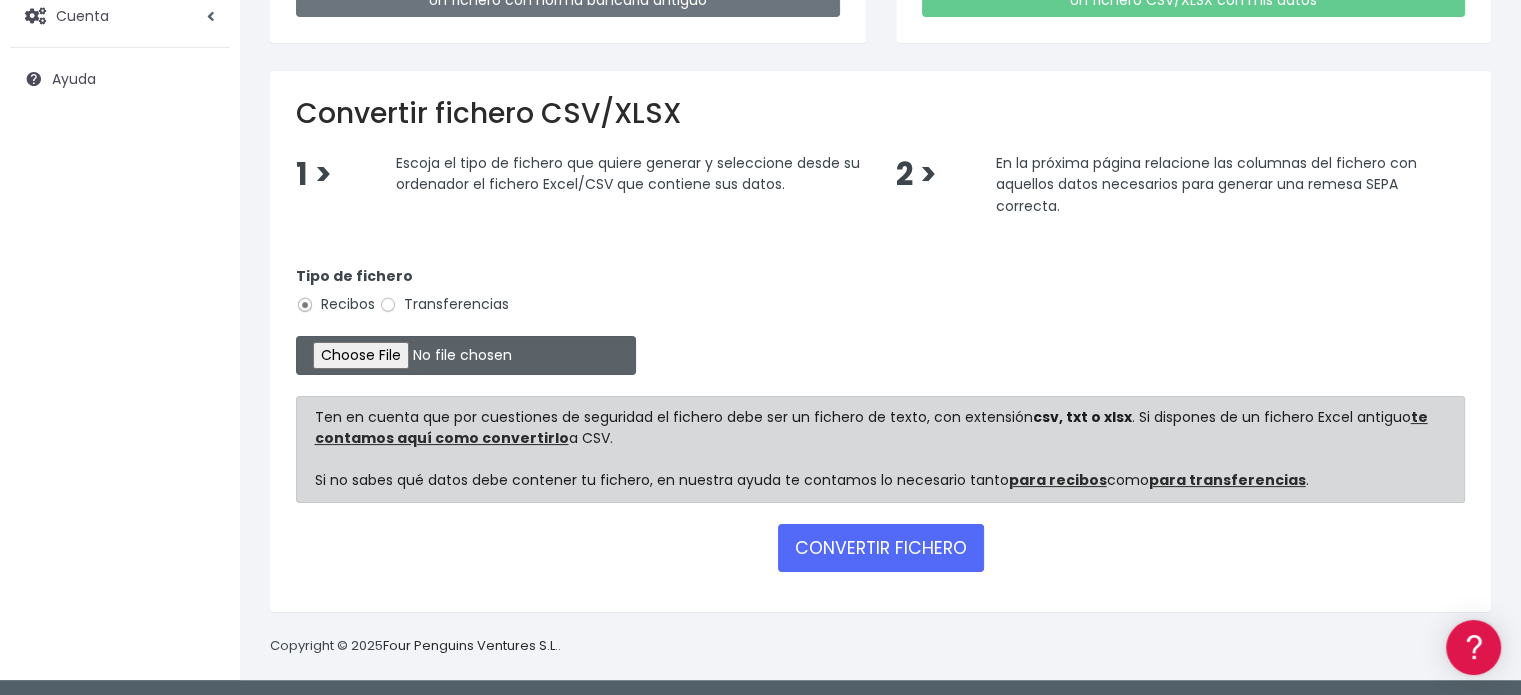 click at bounding box center (466, 355) 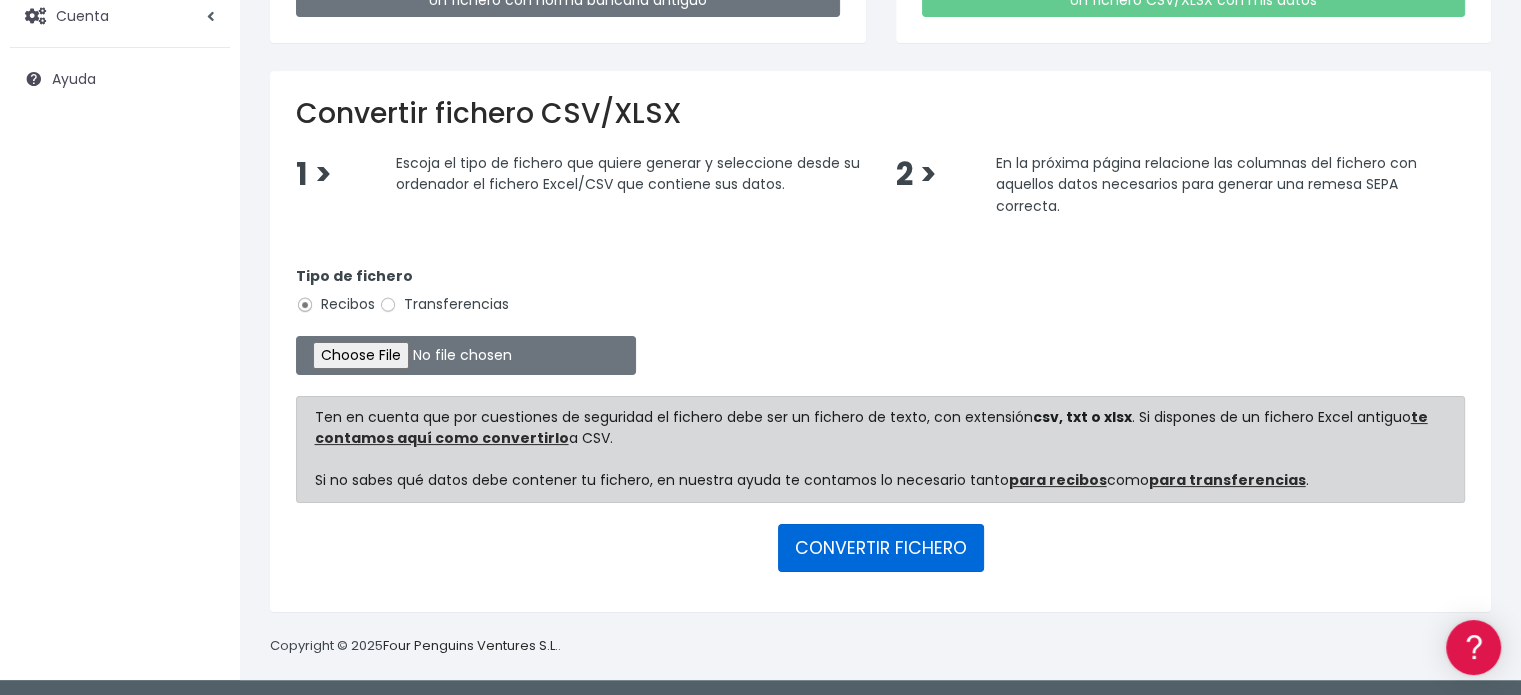 click on "CONVERTIR FICHERO" at bounding box center [881, 548] 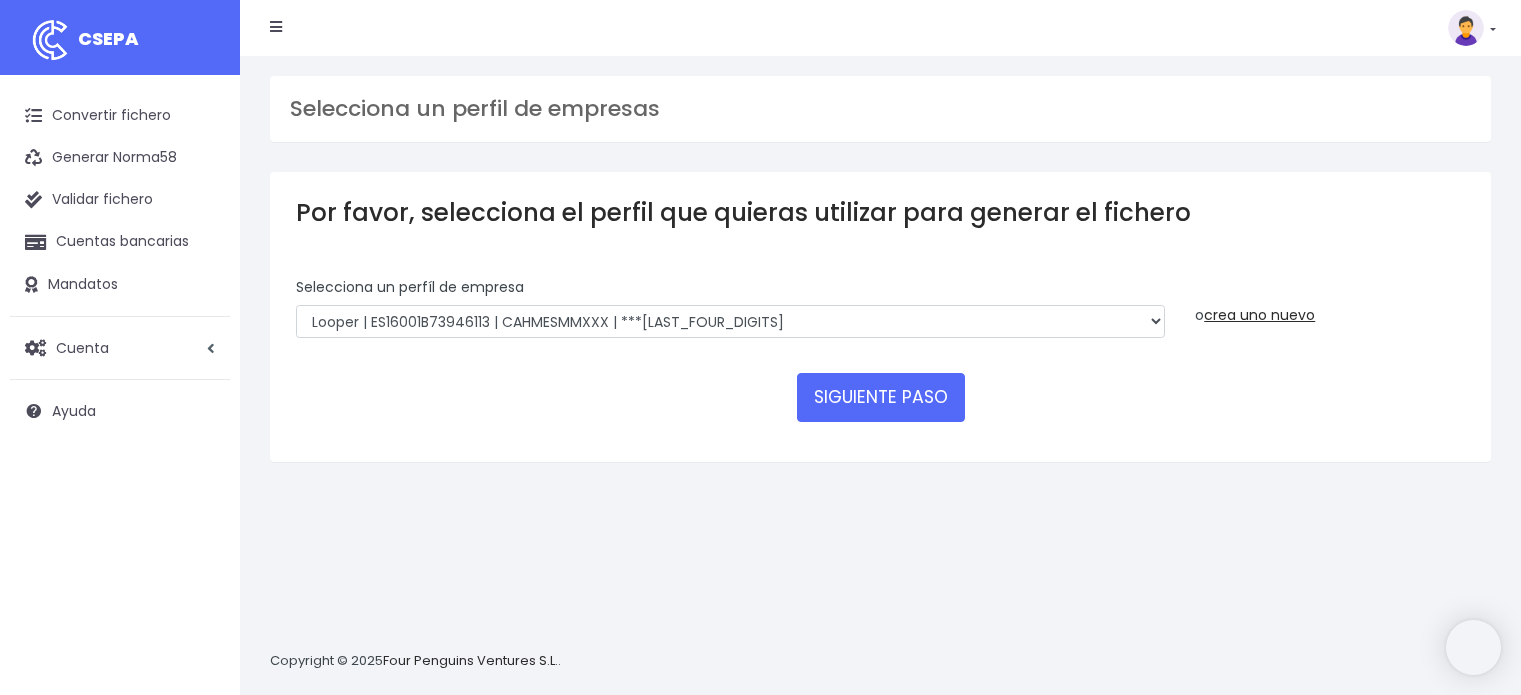 scroll, scrollTop: 0, scrollLeft: 0, axis: both 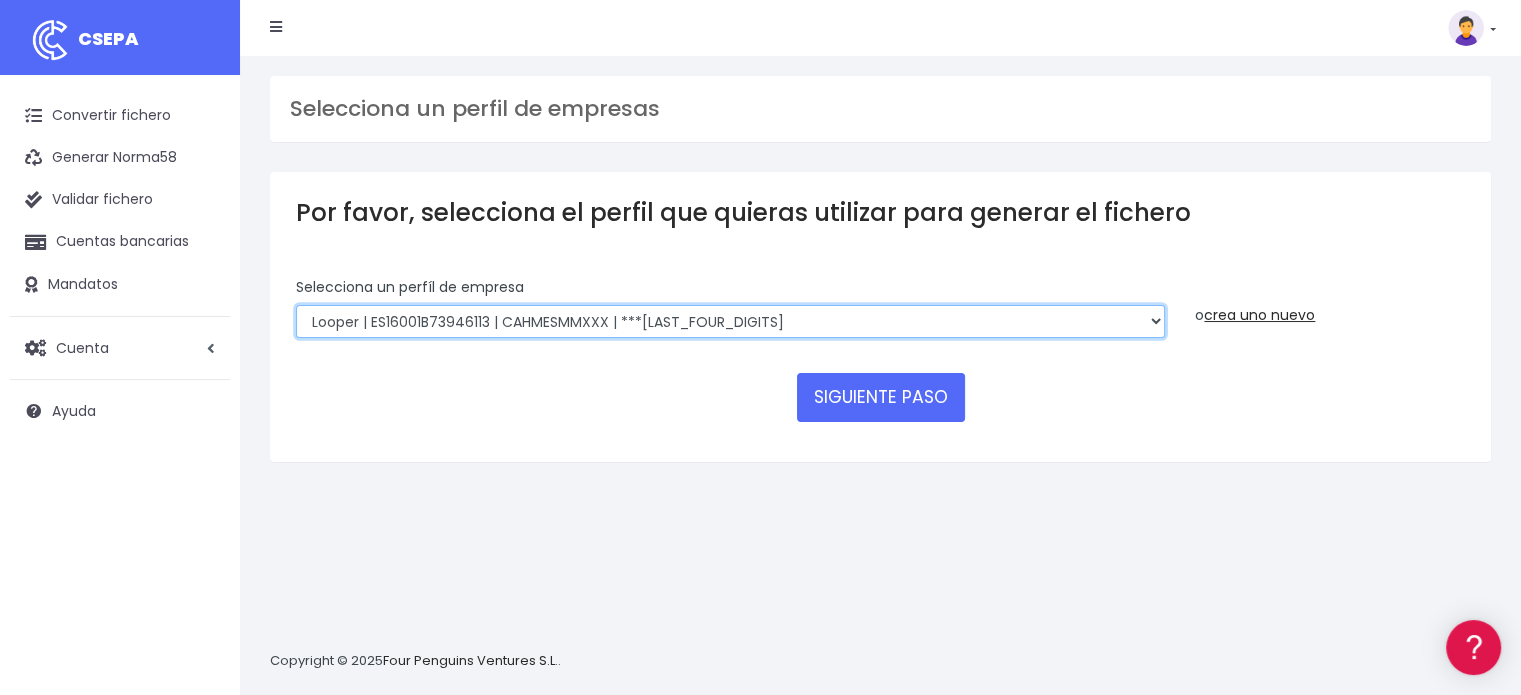 click on "Looper | ES16001B73946113 | CAHMESMMXXX | ***70112
Looper | ES16001B73946113 | BSABESBBXXX | ***71780
LOOPER CAPITAL SLU | ES16002B73946113 | CAIXESBBXXX | ***46903
Looper Capital SLU | ES16001B73946113 | BKBKESMMXXX | ***83486
Looper | ES16001B73946113 | INGDESMMXXX | ***36078" at bounding box center (730, 322) 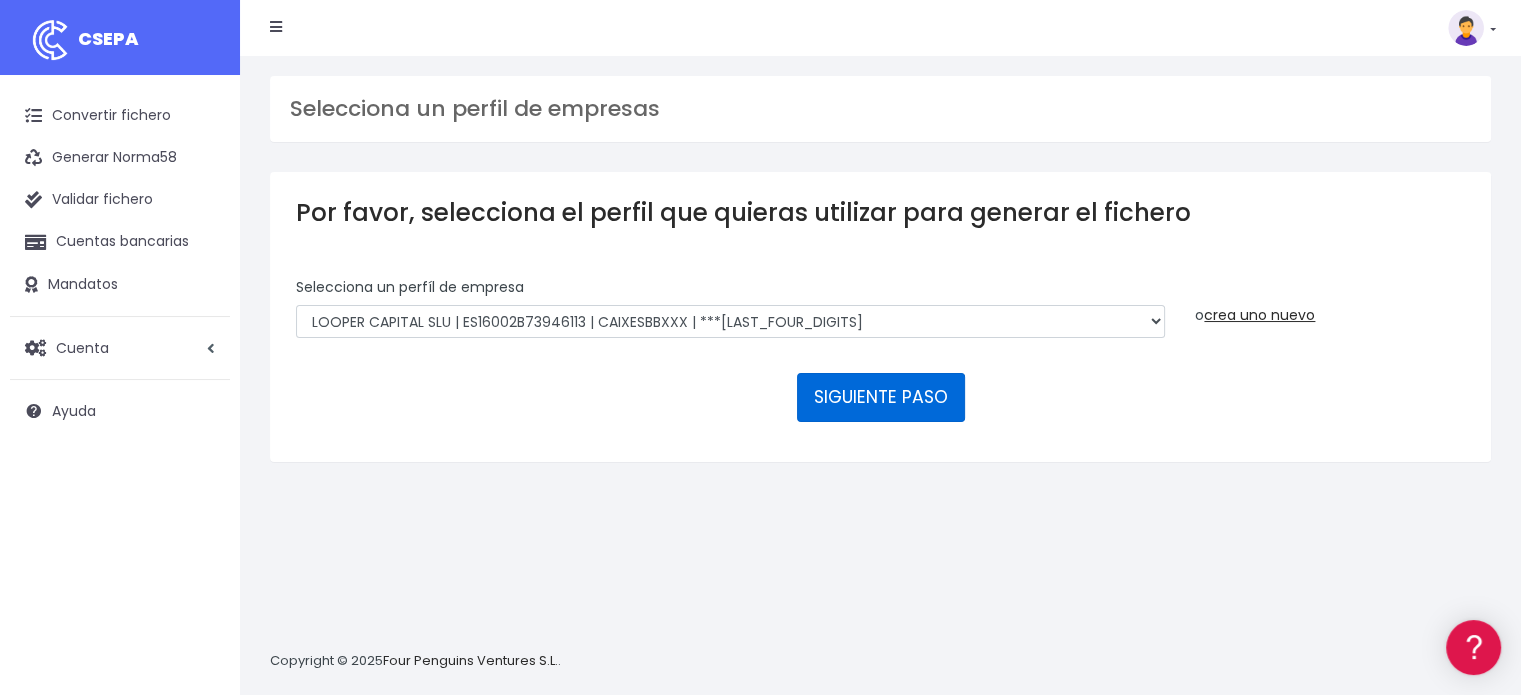 click on "SIGUIENTE PASO" at bounding box center (881, 397) 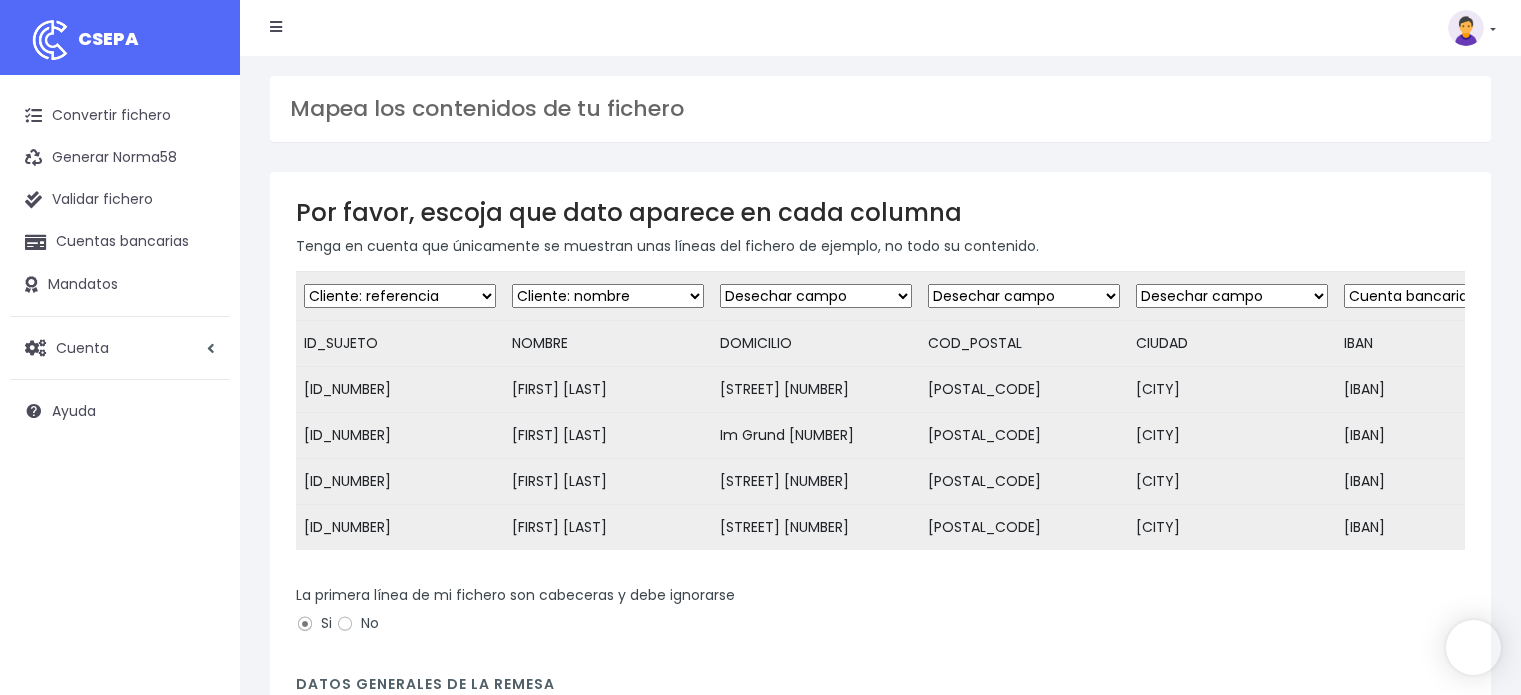 scroll, scrollTop: 0, scrollLeft: 0, axis: both 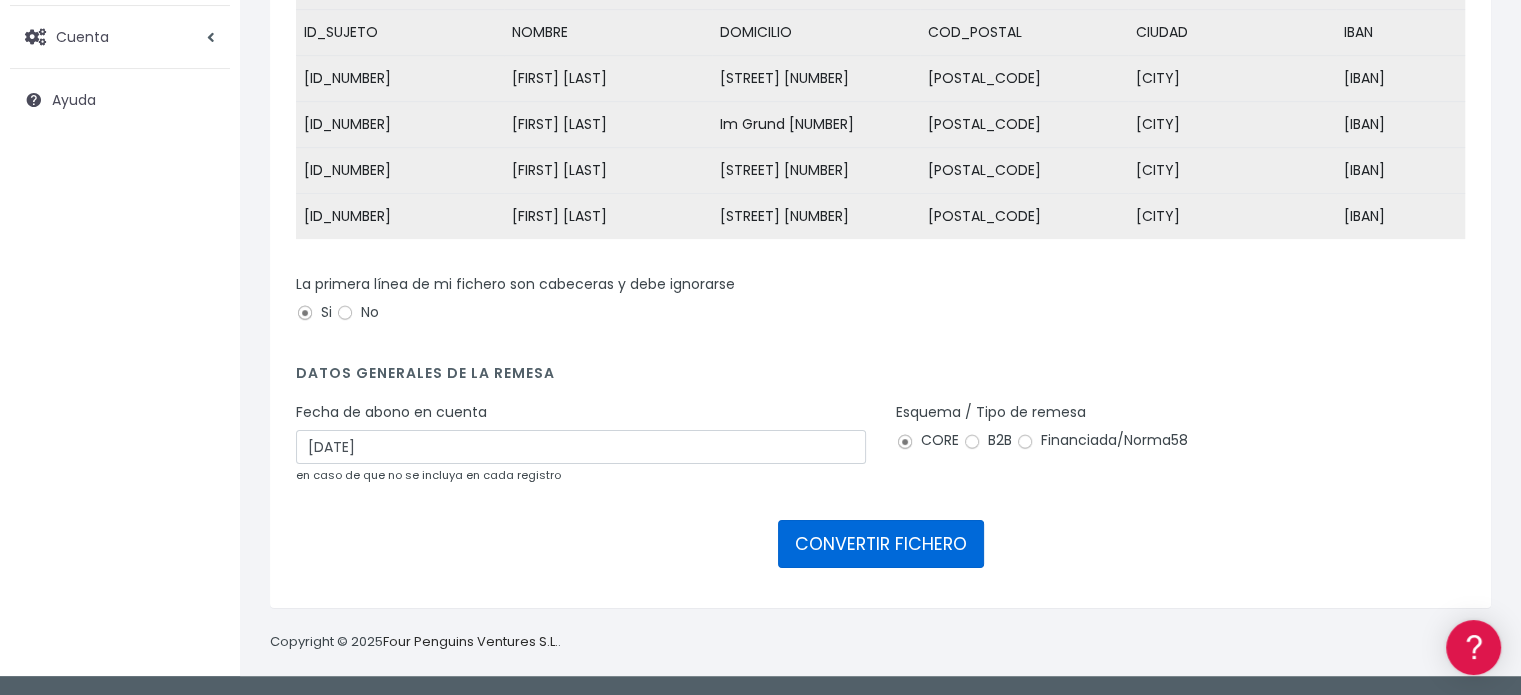 click on "CONVERTIR FICHERO" at bounding box center (881, 544) 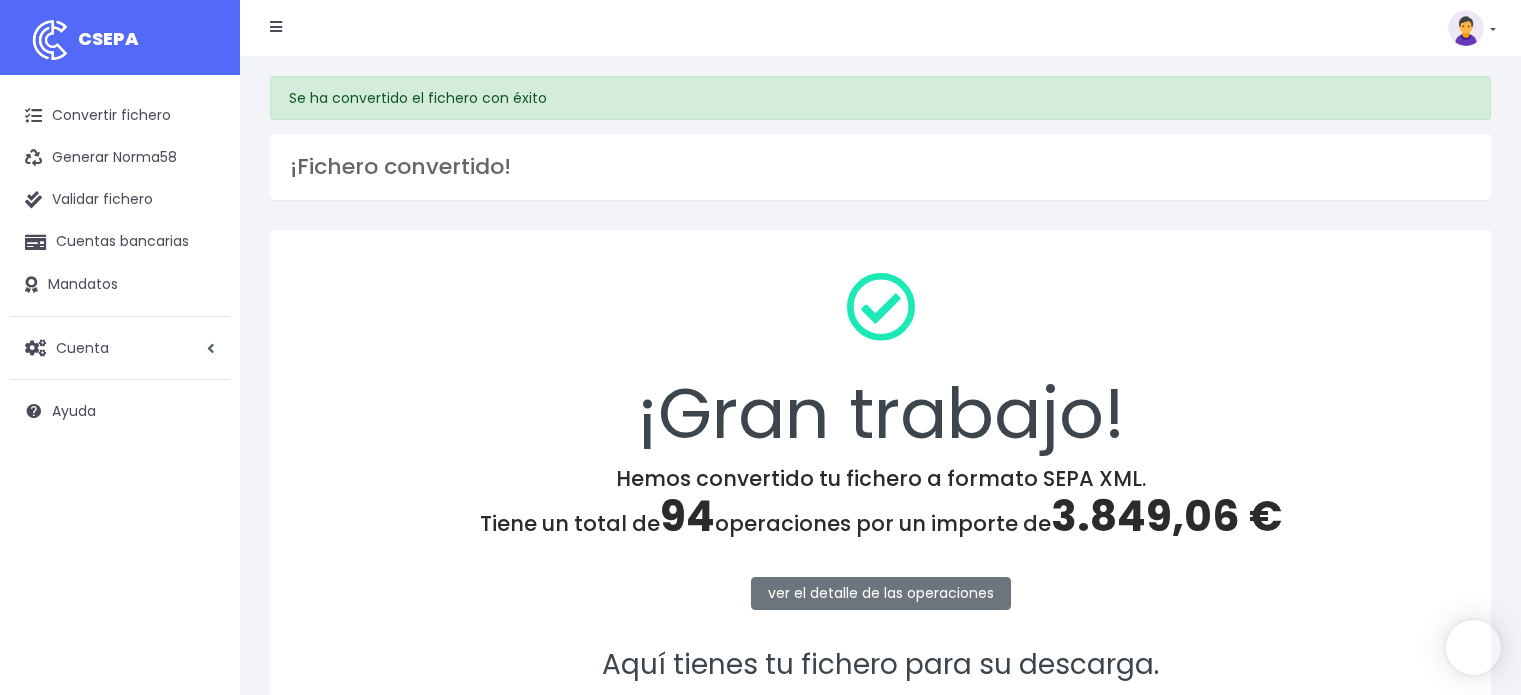 scroll, scrollTop: 0, scrollLeft: 0, axis: both 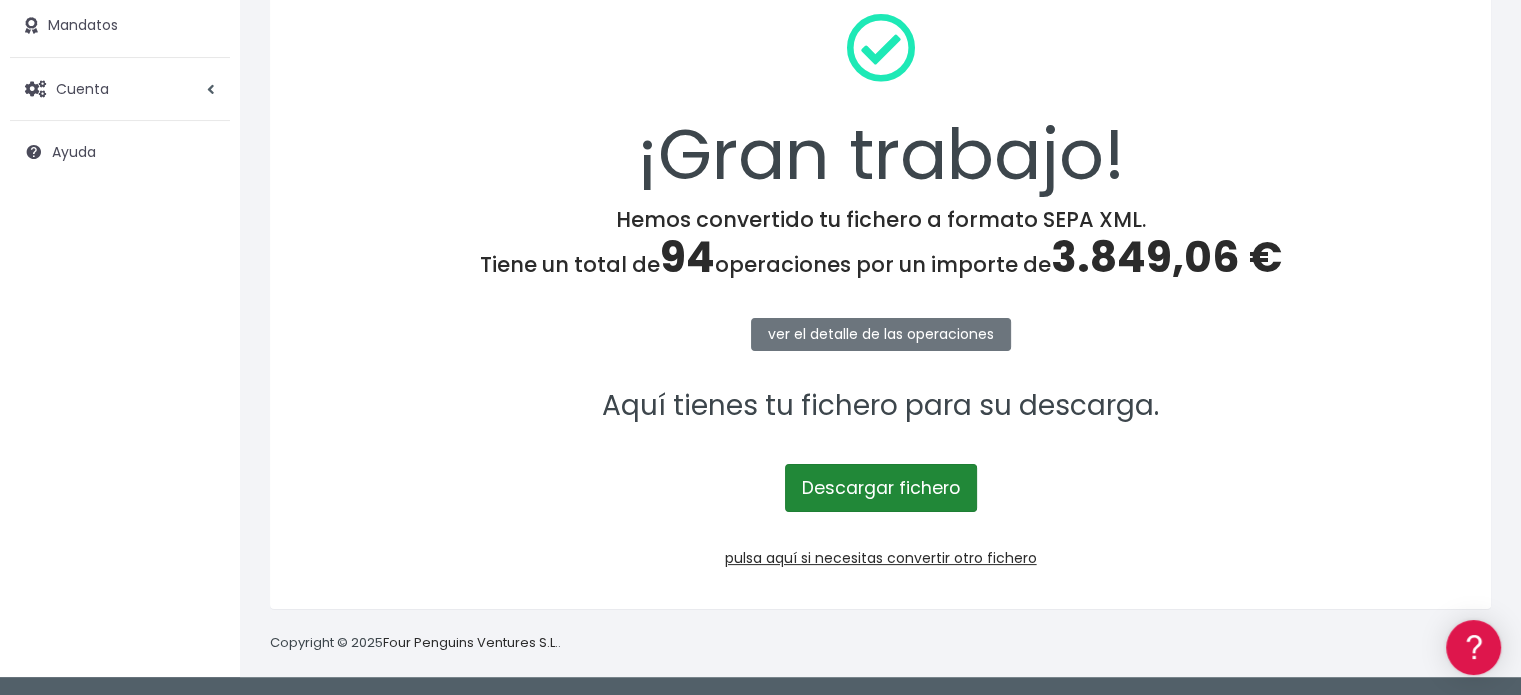click on "Descargar fichero" at bounding box center [881, 488] 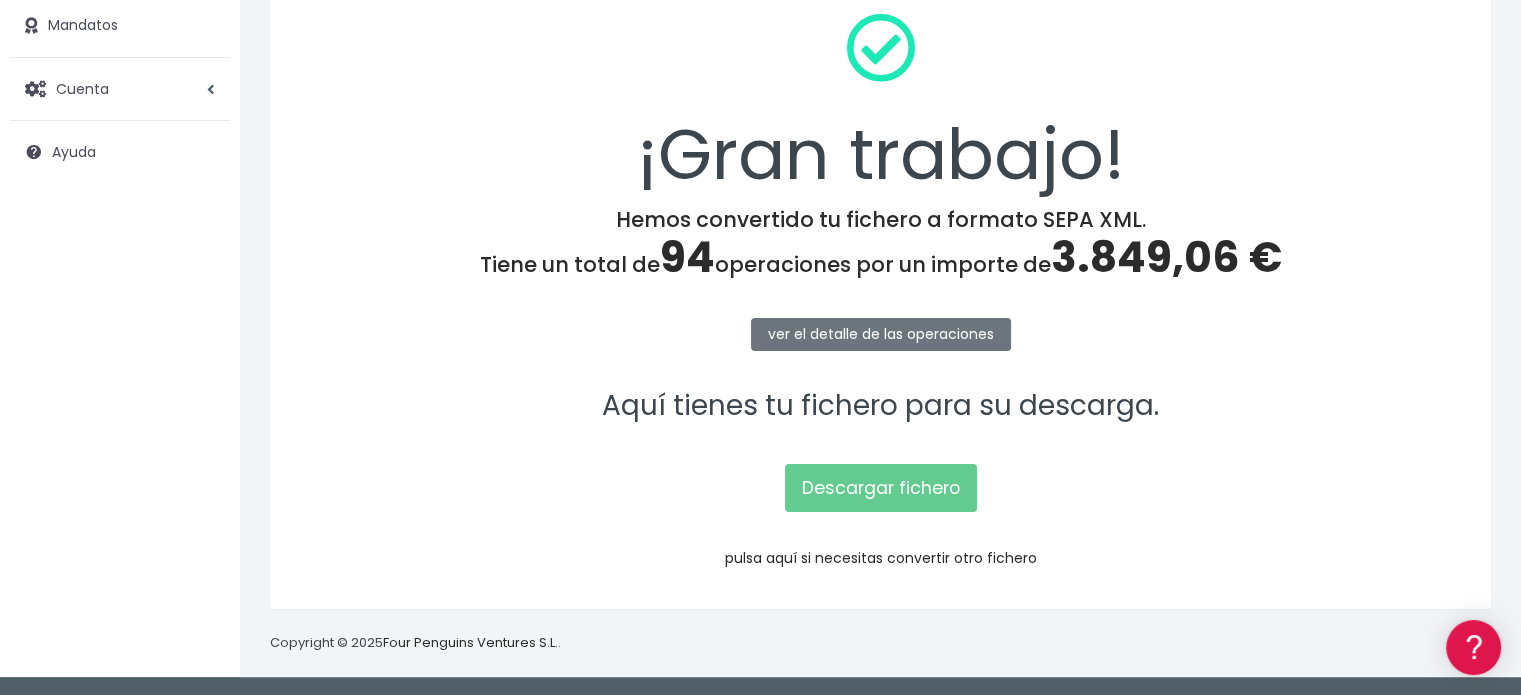 click on "pulsa aquí si necesitas convertir otro fichero" at bounding box center [881, 558] 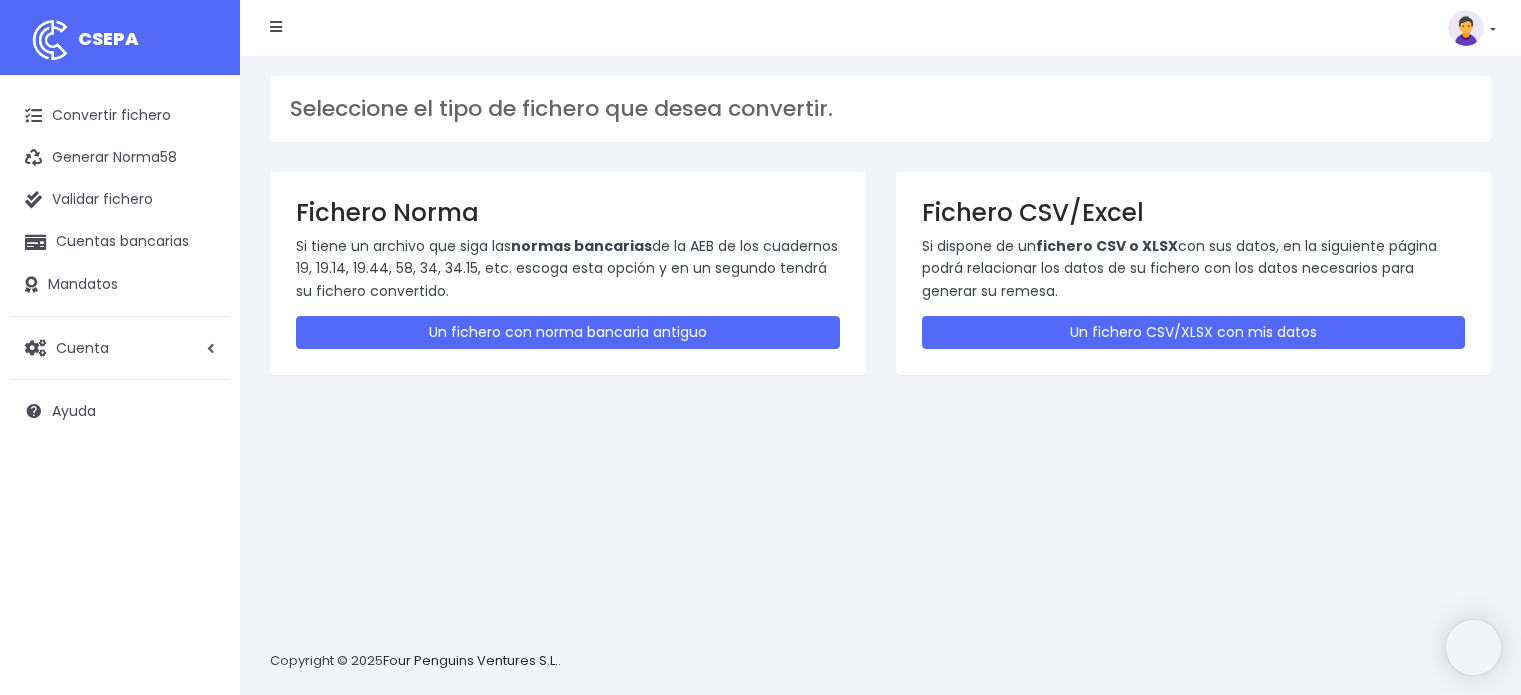 scroll, scrollTop: 0, scrollLeft: 0, axis: both 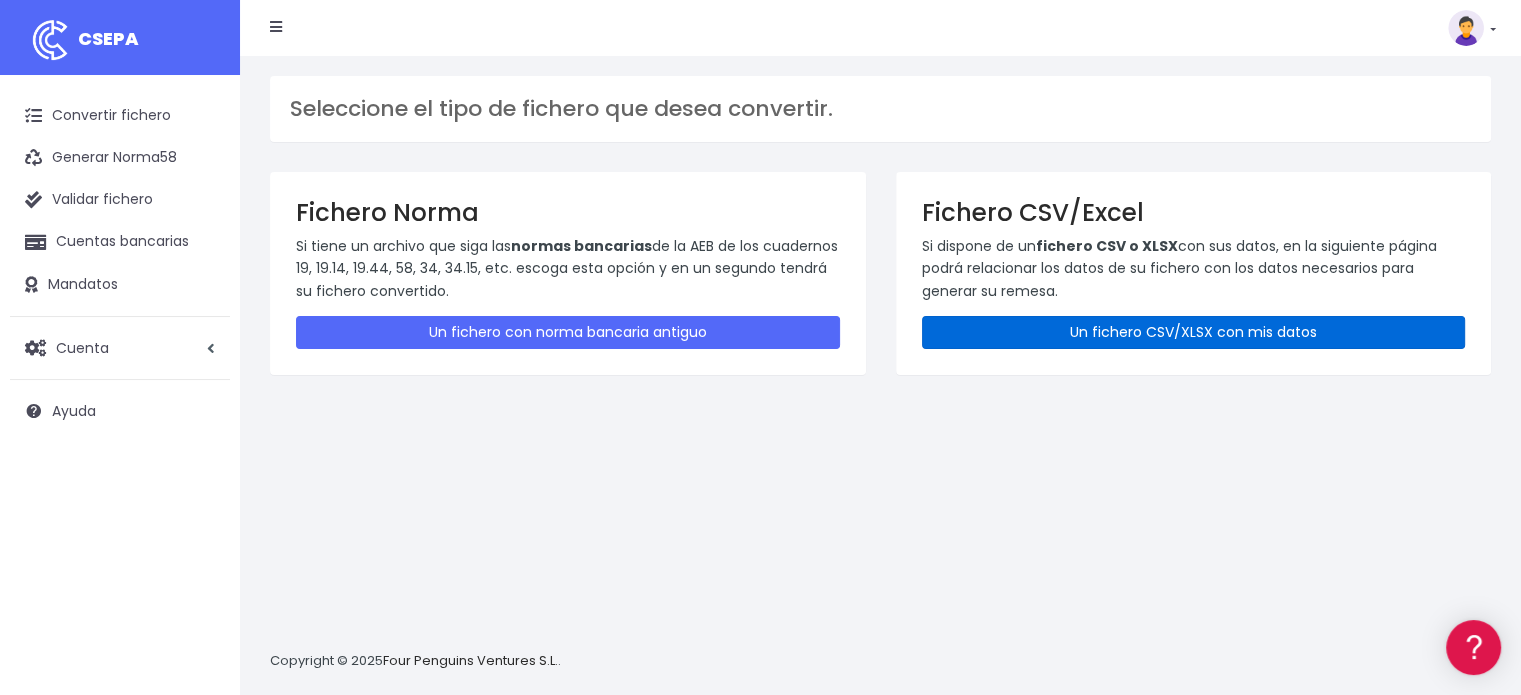 click on "Un fichero CSV/XLSX con mis datos" at bounding box center (1194, 332) 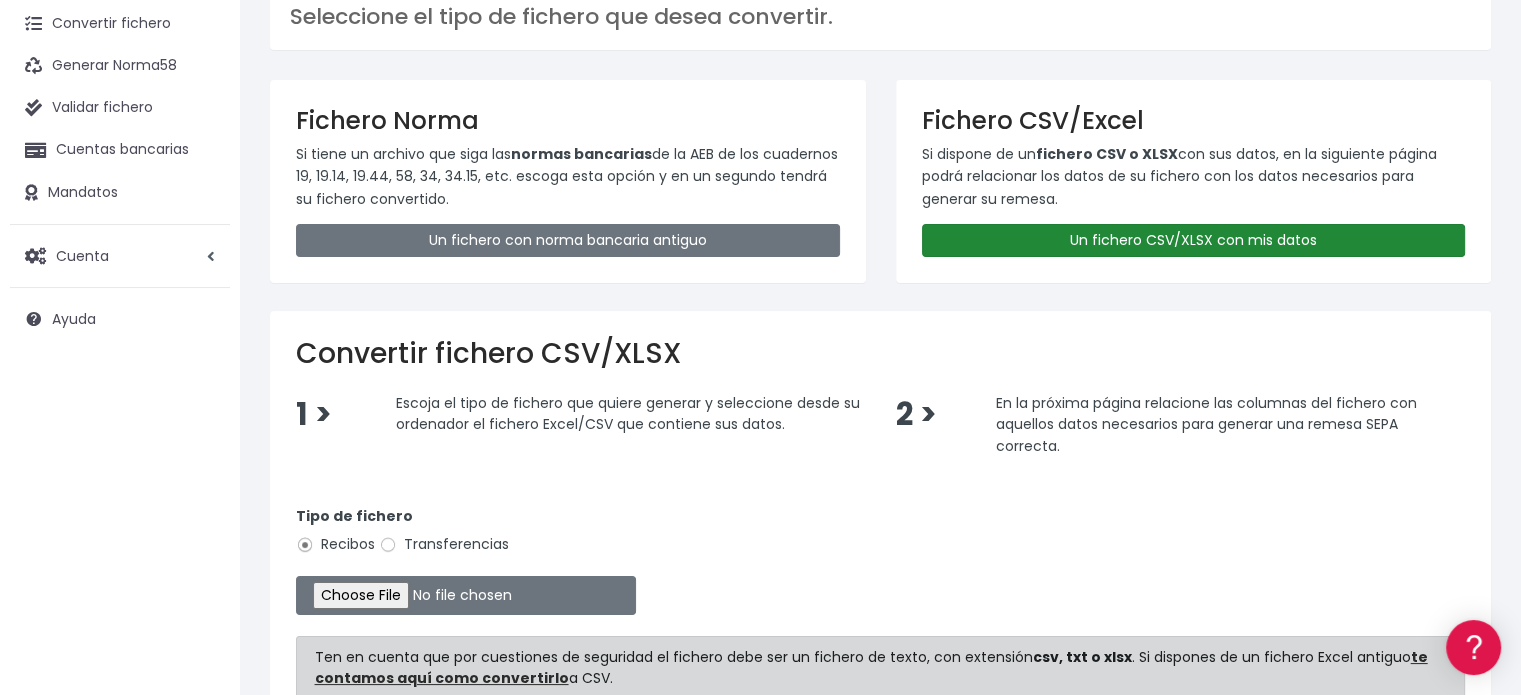 scroll, scrollTop: 200, scrollLeft: 0, axis: vertical 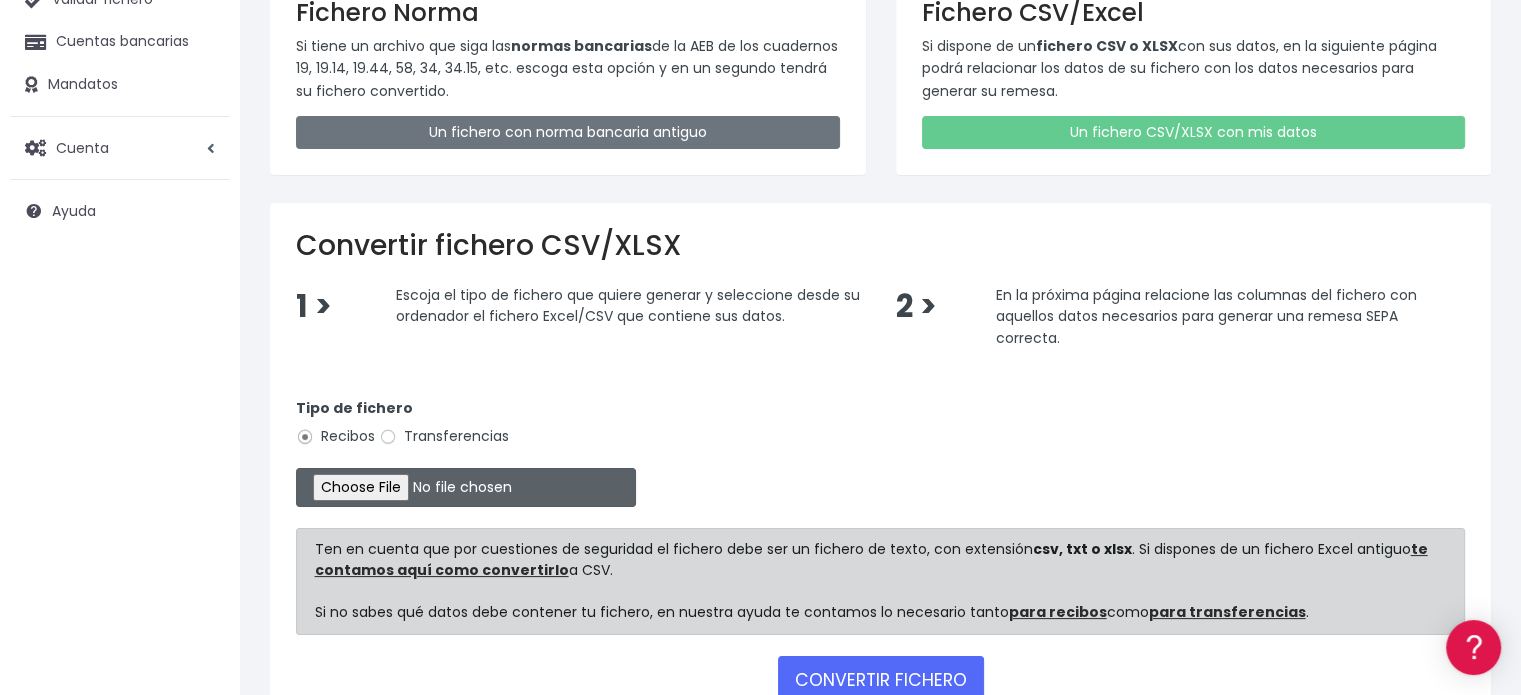 click at bounding box center [466, 487] 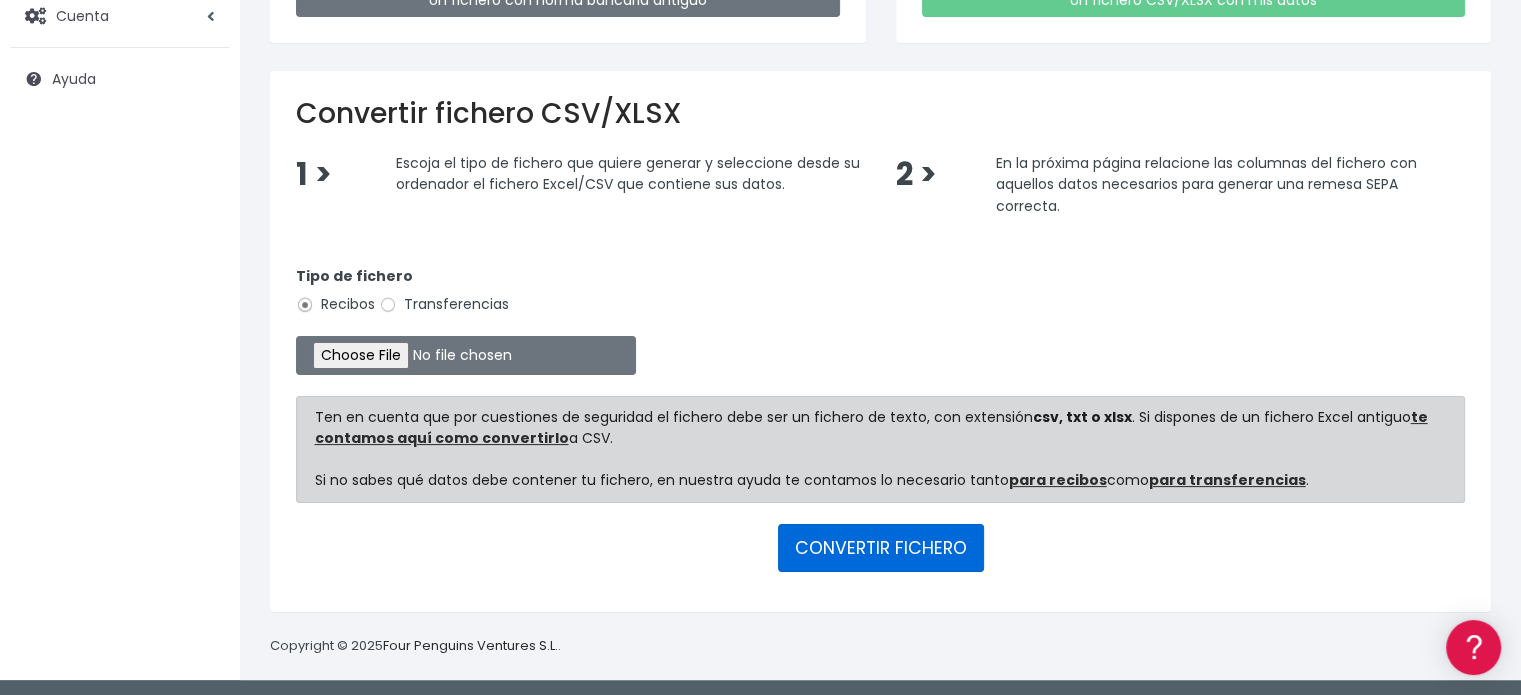 click on "CONVERTIR FICHERO" at bounding box center [881, 548] 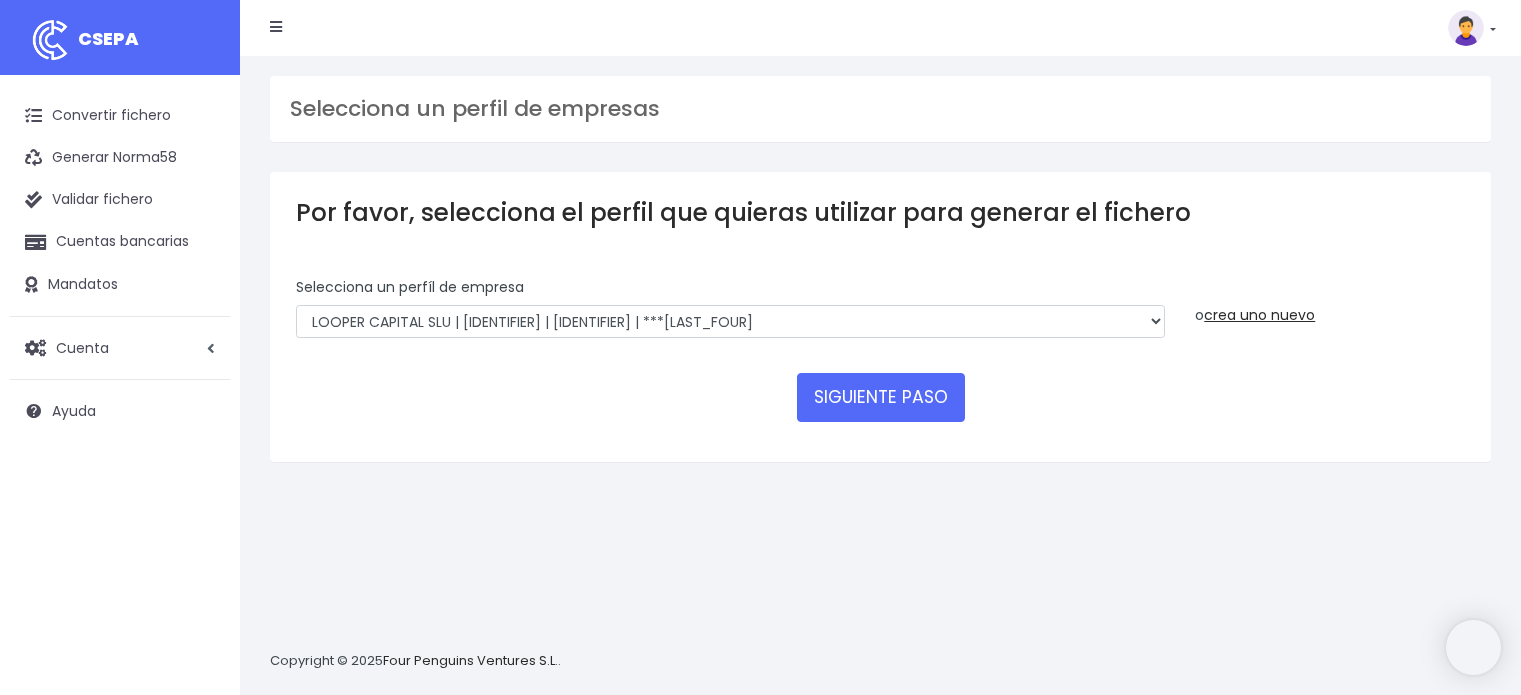scroll, scrollTop: 0, scrollLeft: 0, axis: both 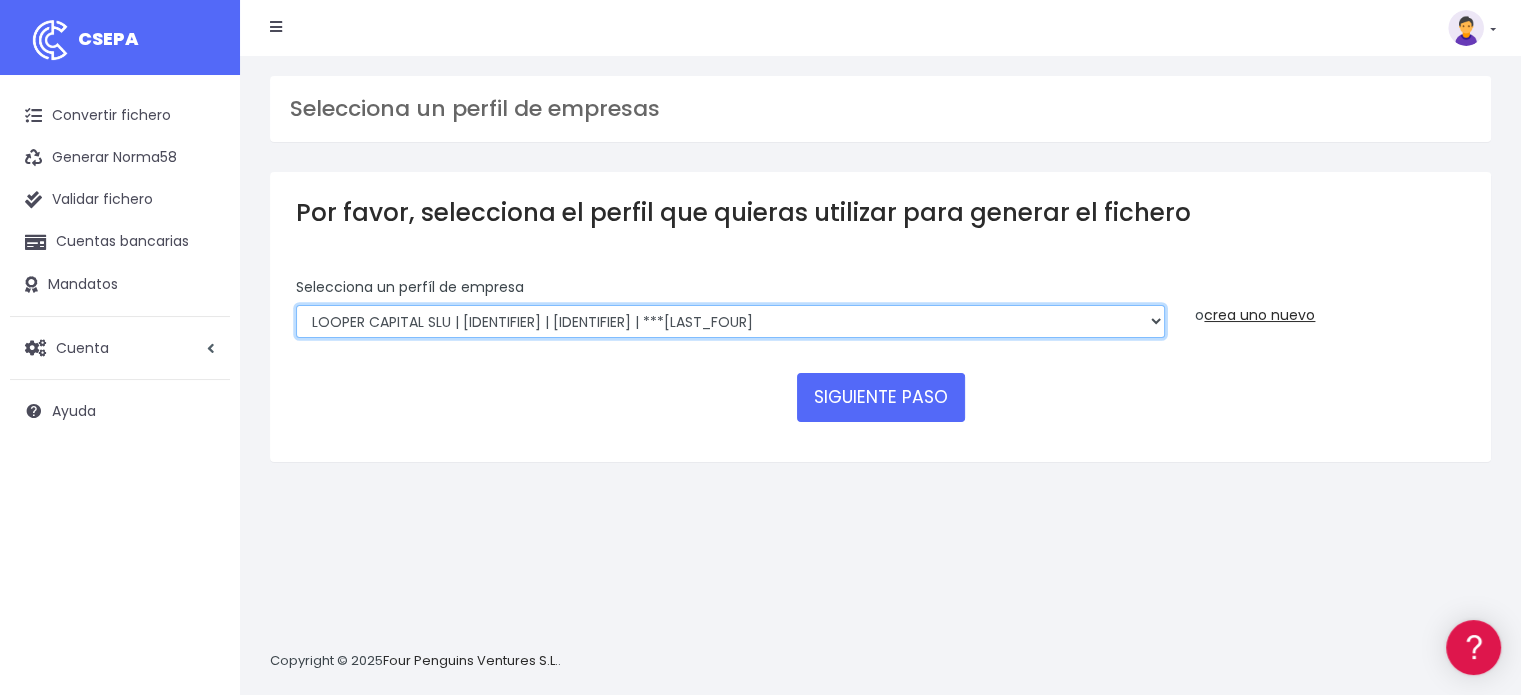 click on "Looper | ES16001B73946113 | CAHMESMMXXX | ***70112
Looper | ES16001B73946113 | BSABESBBXXX | ***71780
LOOPER CAPITAL SLU | ES16002B73946113 | CAIXESBBXXX | ***46903
Looper Capital SLU | ES16001B73946113 | BKBKESMMXXX | ***83486
Looper | ES16001B73946113 | INGDESMMXXX | ***36078" at bounding box center (730, 322) 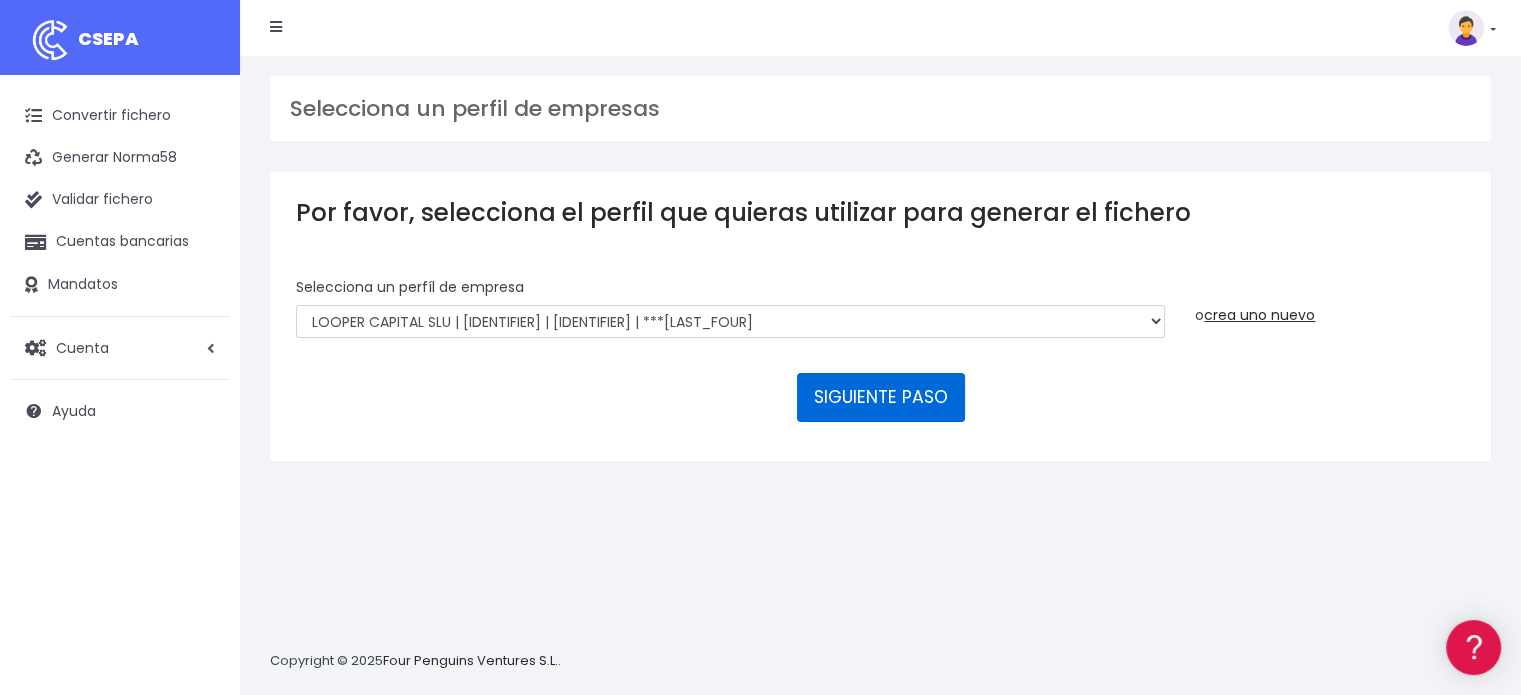 click on "SIGUIENTE PASO" at bounding box center [881, 397] 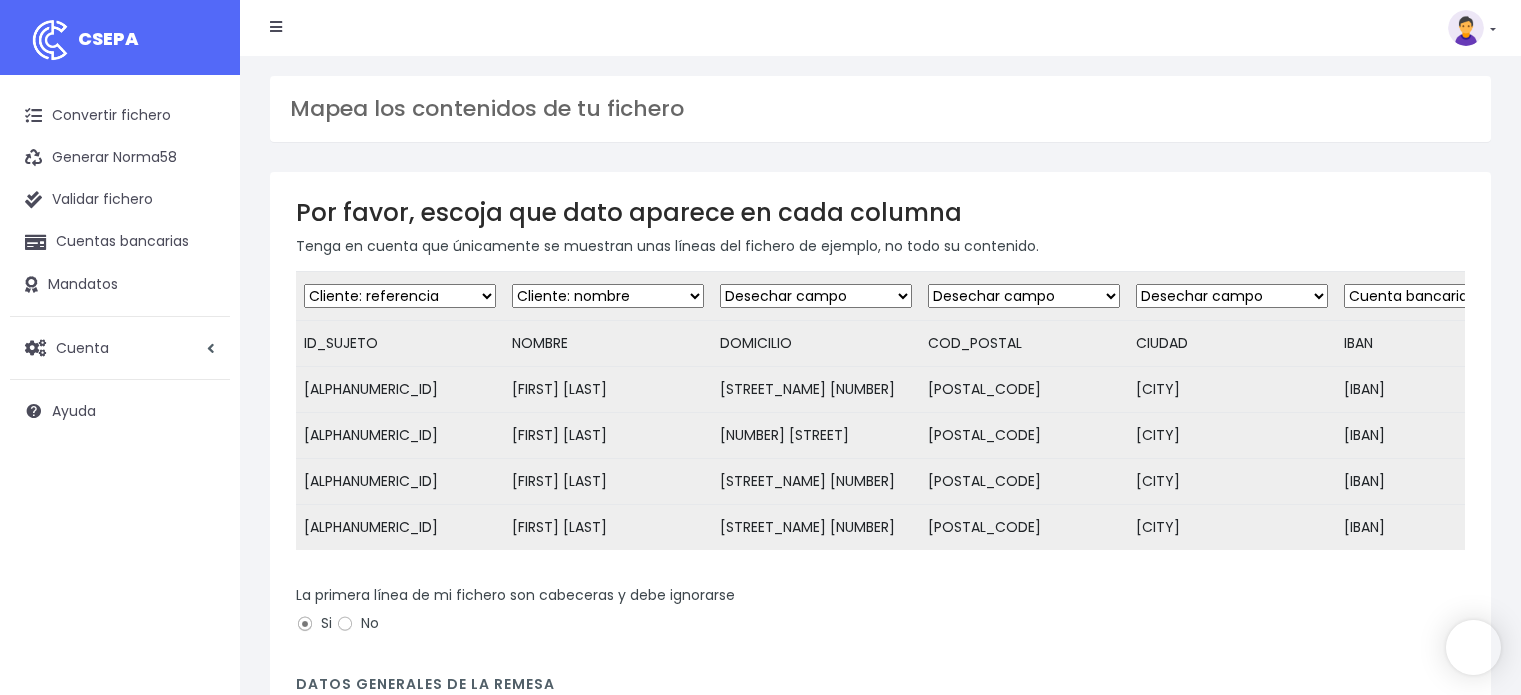 scroll, scrollTop: 0, scrollLeft: 0, axis: both 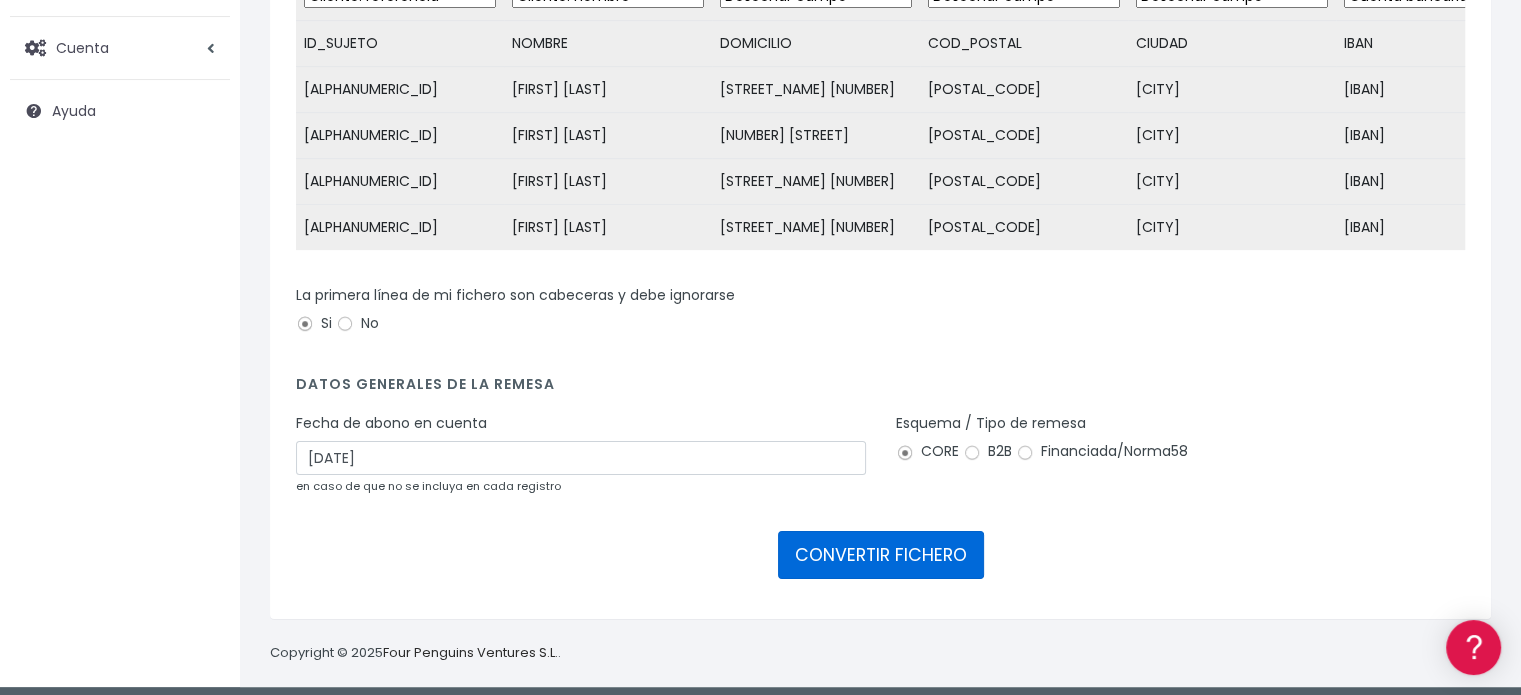click on "CONVERTIR FICHERO" at bounding box center [881, 555] 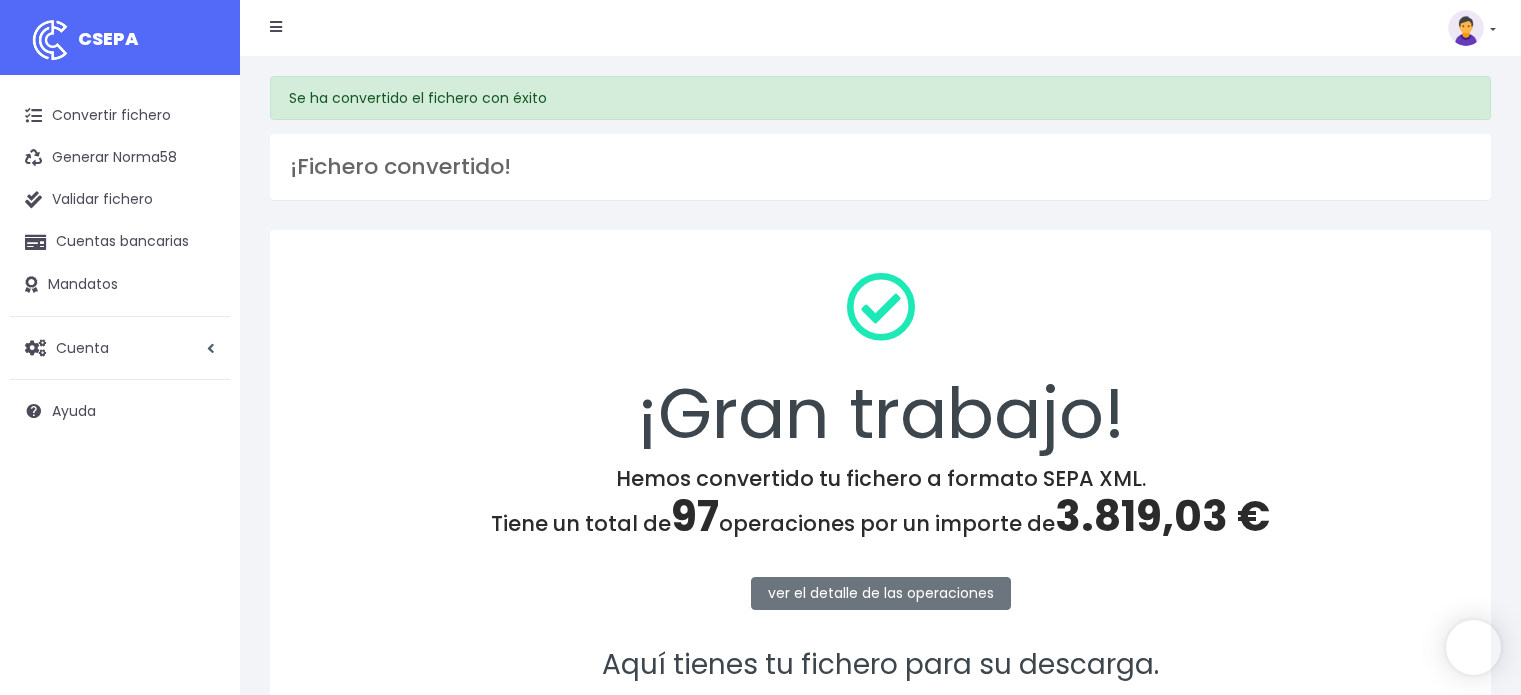 scroll, scrollTop: 0, scrollLeft: 0, axis: both 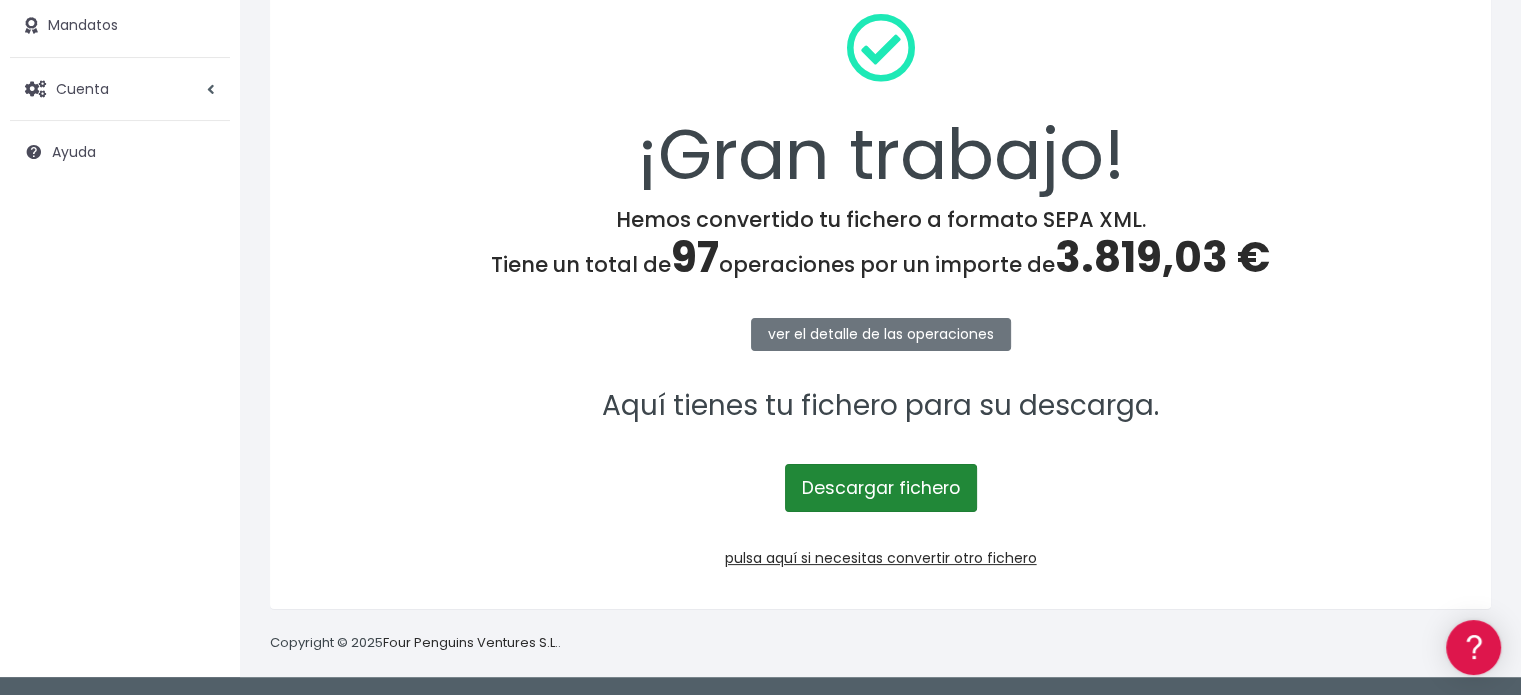 click on "Descargar fichero" at bounding box center [881, 488] 